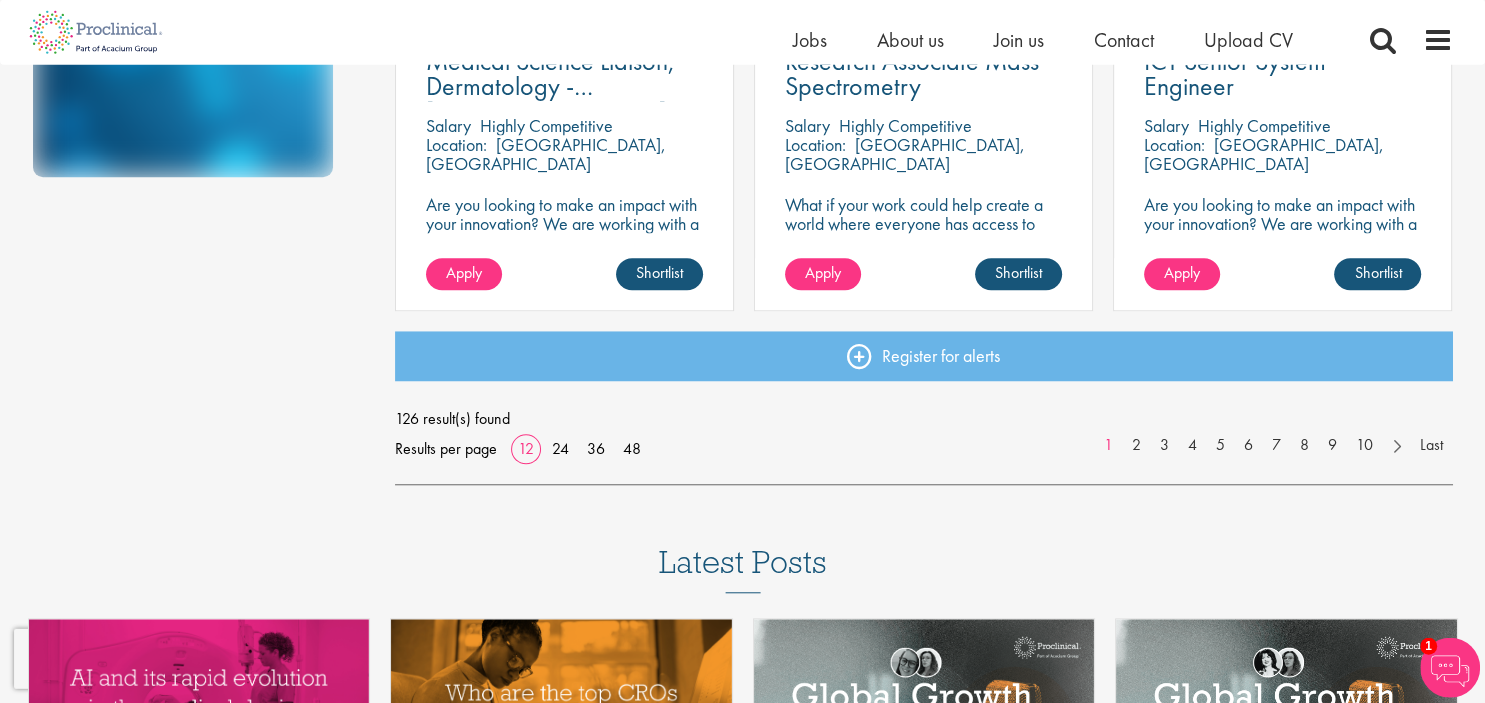 scroll, scrollTop: 1584, scrollLeft: 0, axis: vertical 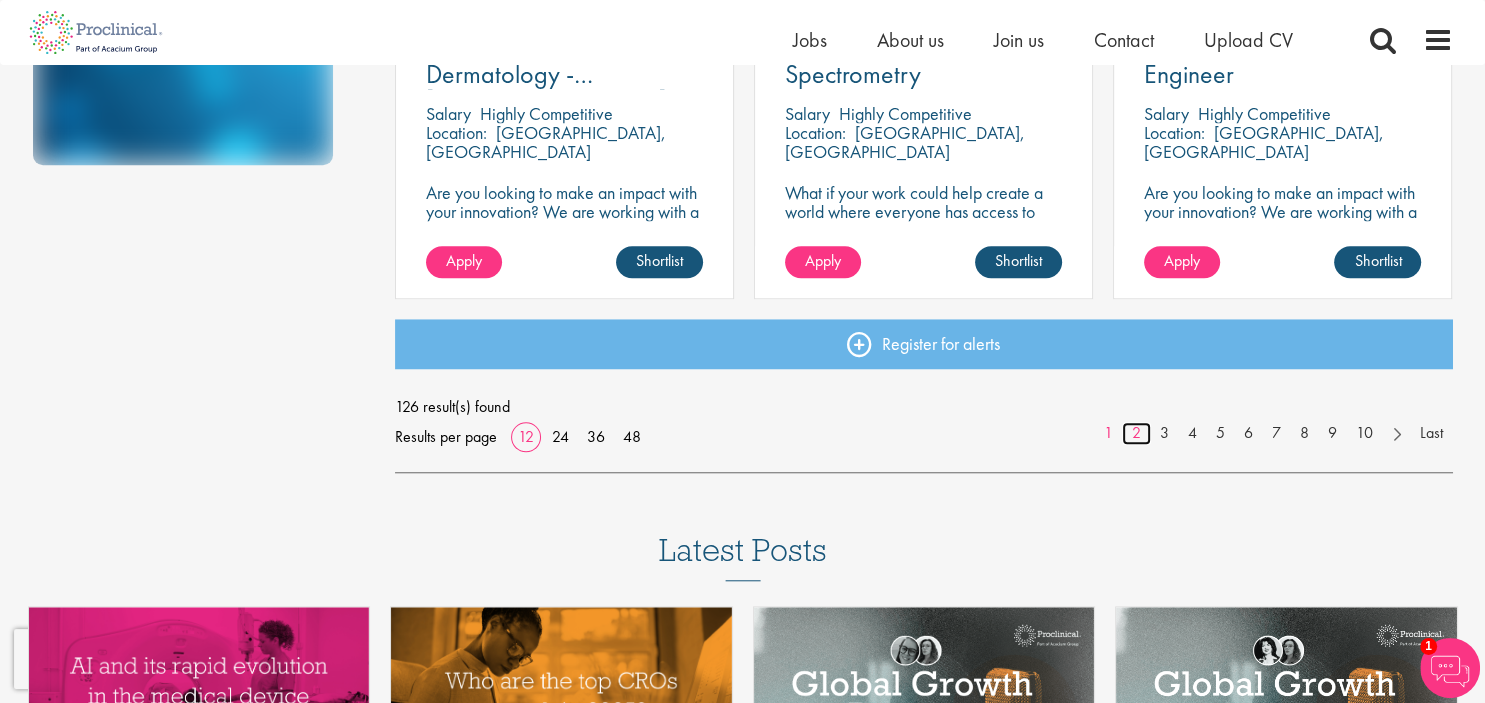click on "2" at bounding box center (1136, 433) 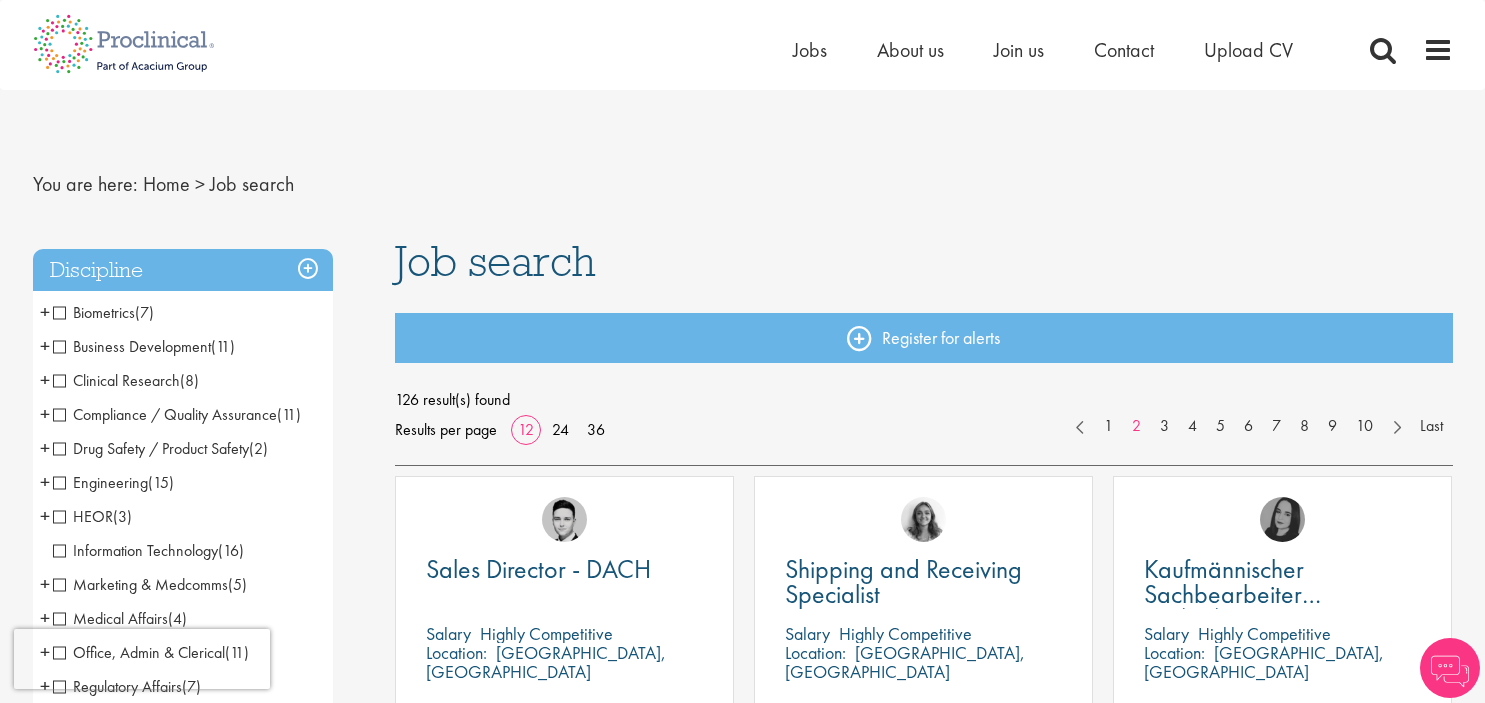 scroll, scrollTop: 0, scrollLeft: 0, axis: both 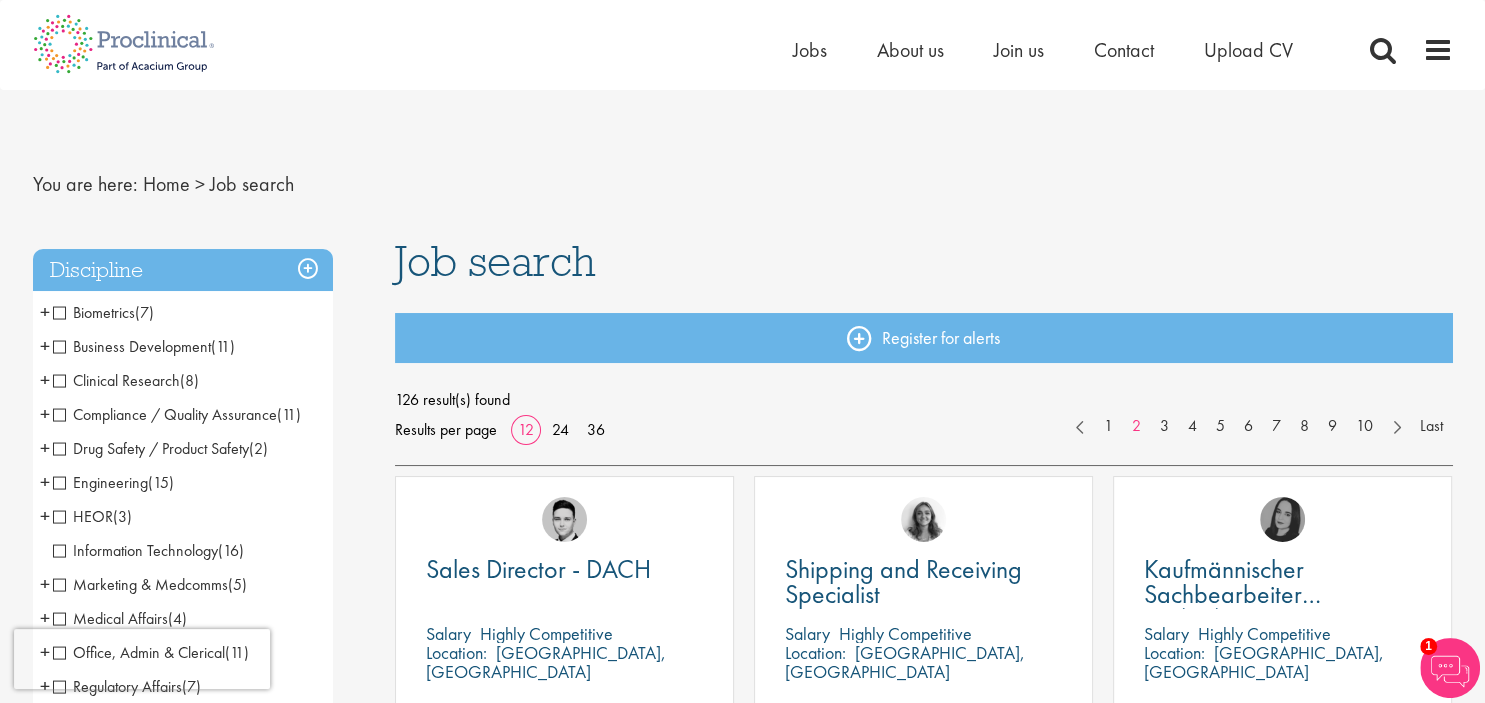 click on "You are here:
Home
>
Job search
Discipline Biometrics (7) - + Statistics (5) Data Management (1) Programming (1) Business Development (11) - + Sales (6) Account Management (1) Commercial Operations (4) Clinical Research (8) - + Clinical Research Associate (CRA) (2) Project/Study Manager (CSM/CPM) (2) Program Manager / Director (1) Clinical Scientist (2) Clinical Evaluation (1) Compliance / Quality Assurance (11) - + Good Manufacturing Practice (GMP) (6) Good Distribution Practice (GDP) (1) Good Clinical Practice (GCP) (3) Good Laboratory Practice (GLP) (2) Drug Safety / Product Safety (2) - + Pharmacovigilance (1) PV Manager (1) Engineering (15) - + Manufacturing (12) Project Engineering (2) Automation (1) HEOR (3) - + Manufacturing (1) Market Access (2) Information Technology (16) Marketing & Medcomms (5) - + Medical Communications (1) (1) (2) -" at bounding box center (743, 1091) 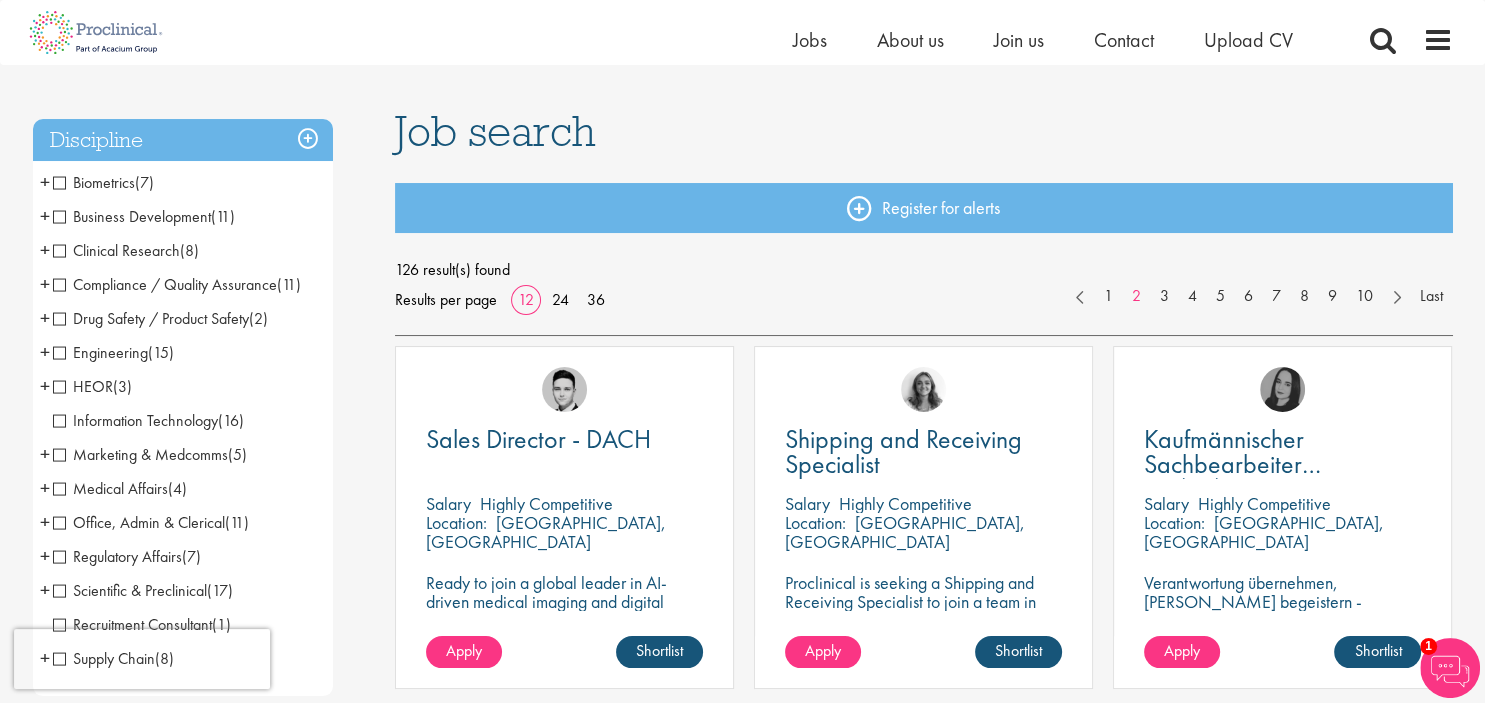 scroll, scrollTop: 211, scrollLeft: 0, axis: vertical 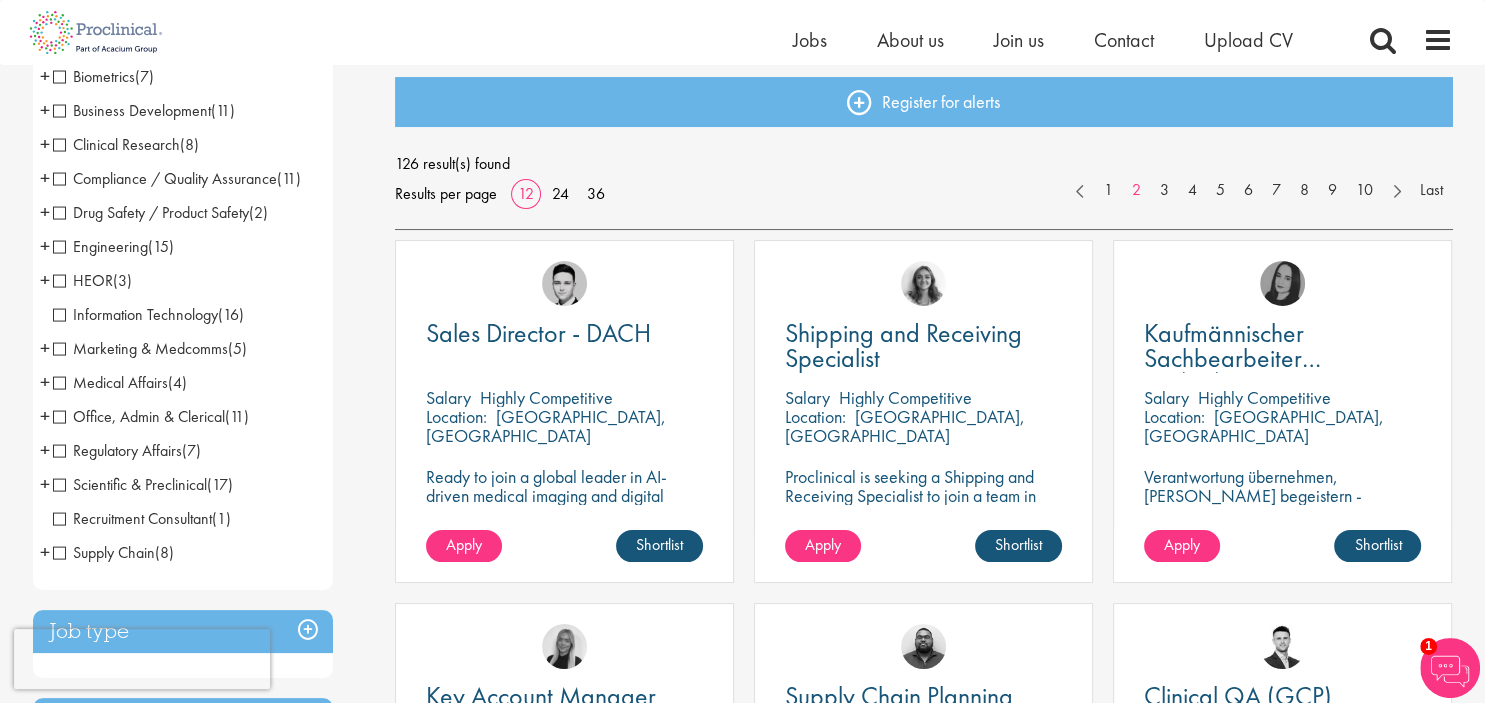 click on "Scientific & Preclinical" at bounding box center (130, 484) 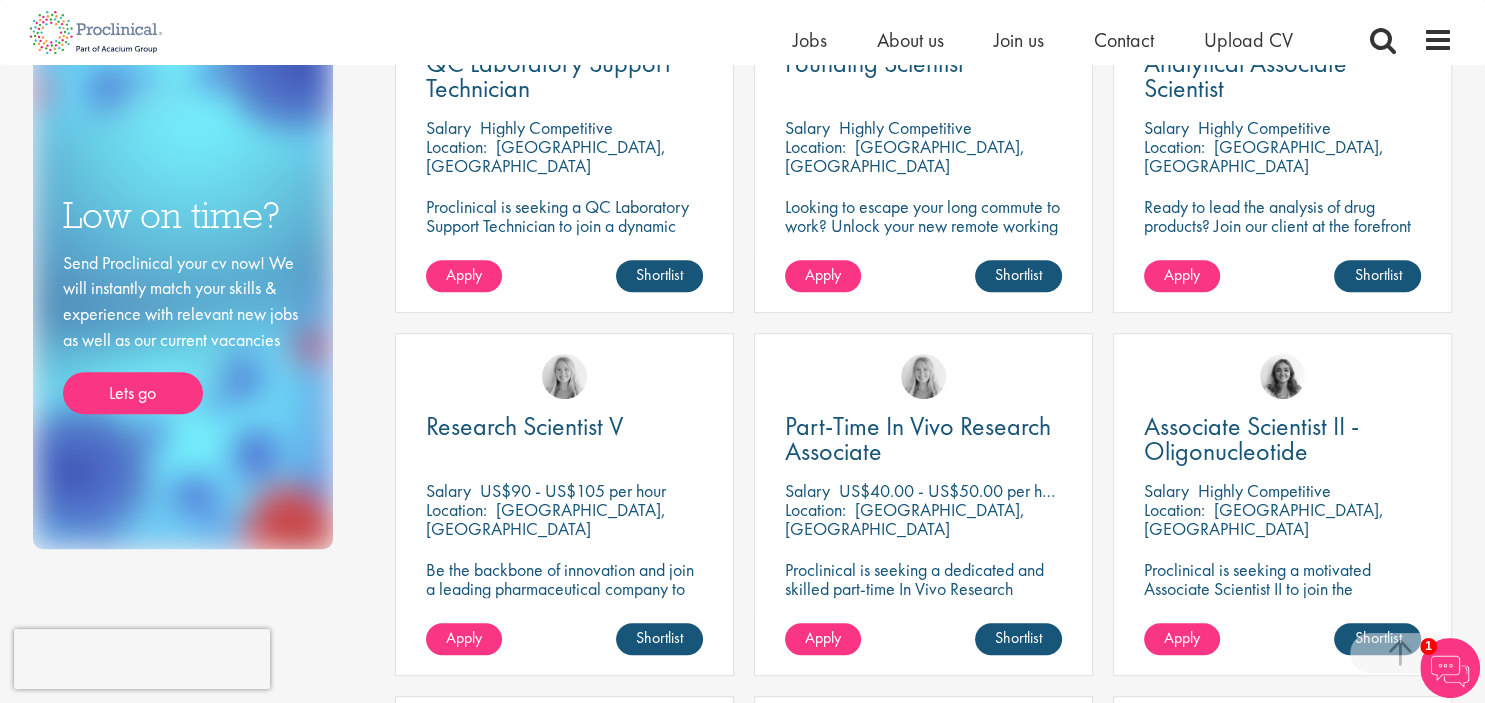 scroll, scrollTop: 0, scrollLeft: 0, axis: both 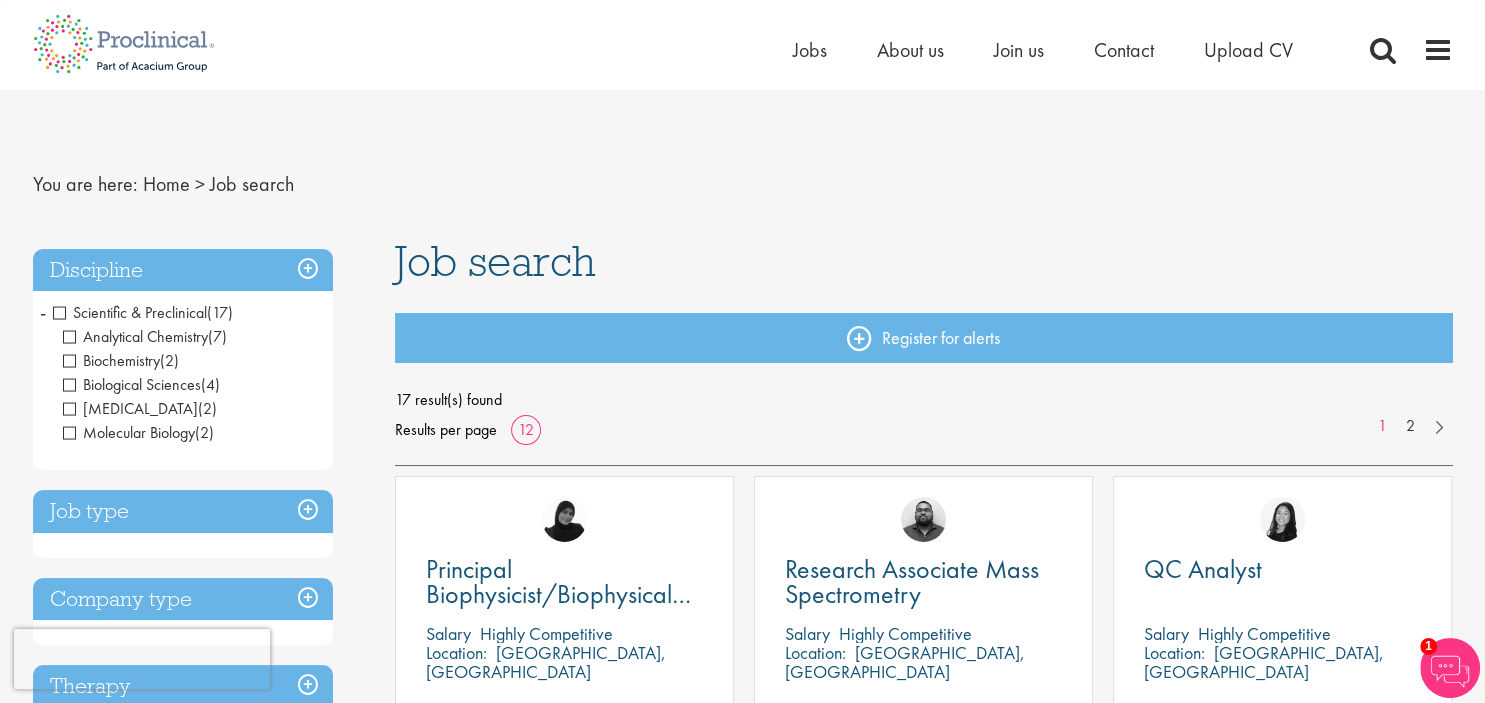 click on "Scientific & Preclinical" at bounding box center (130, 312) 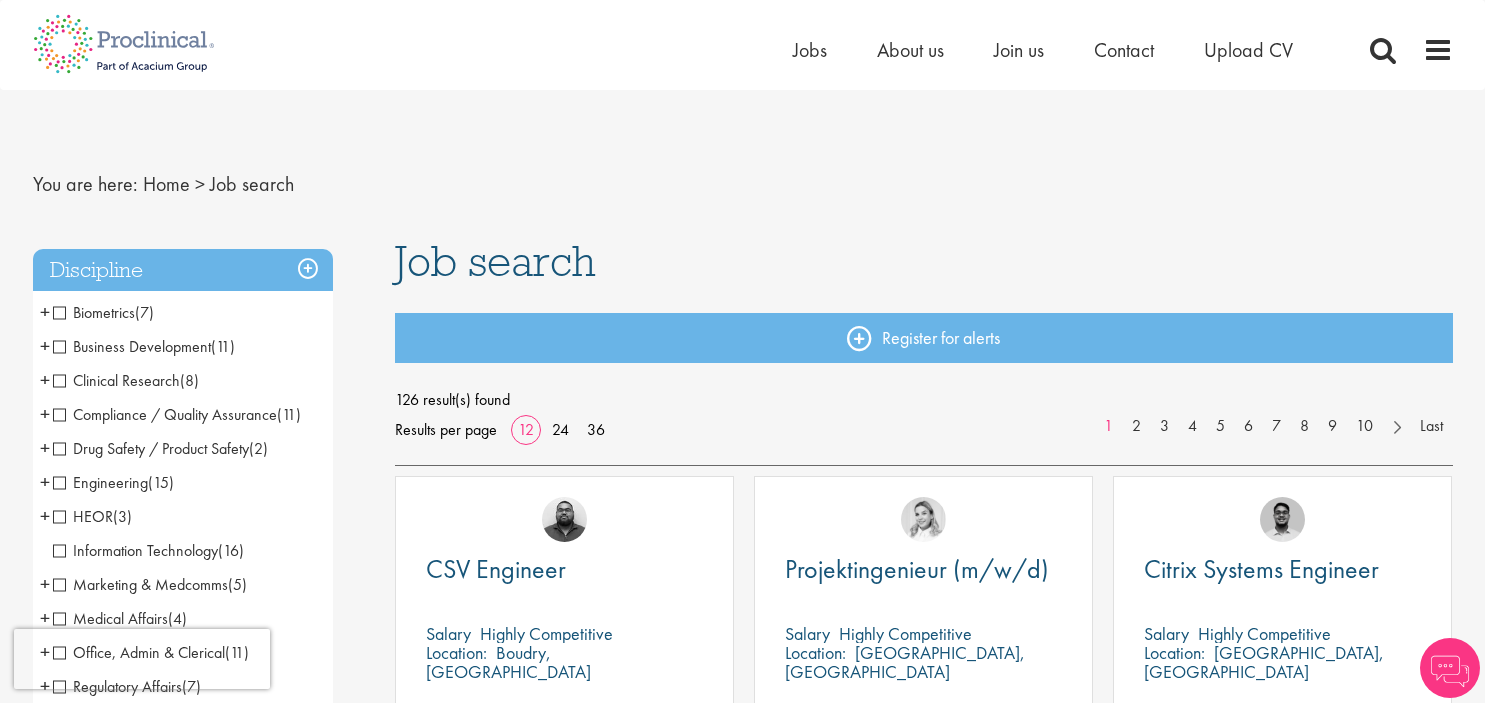 scroll, scrollTop: 0, scrollLeft: 0, axis: both 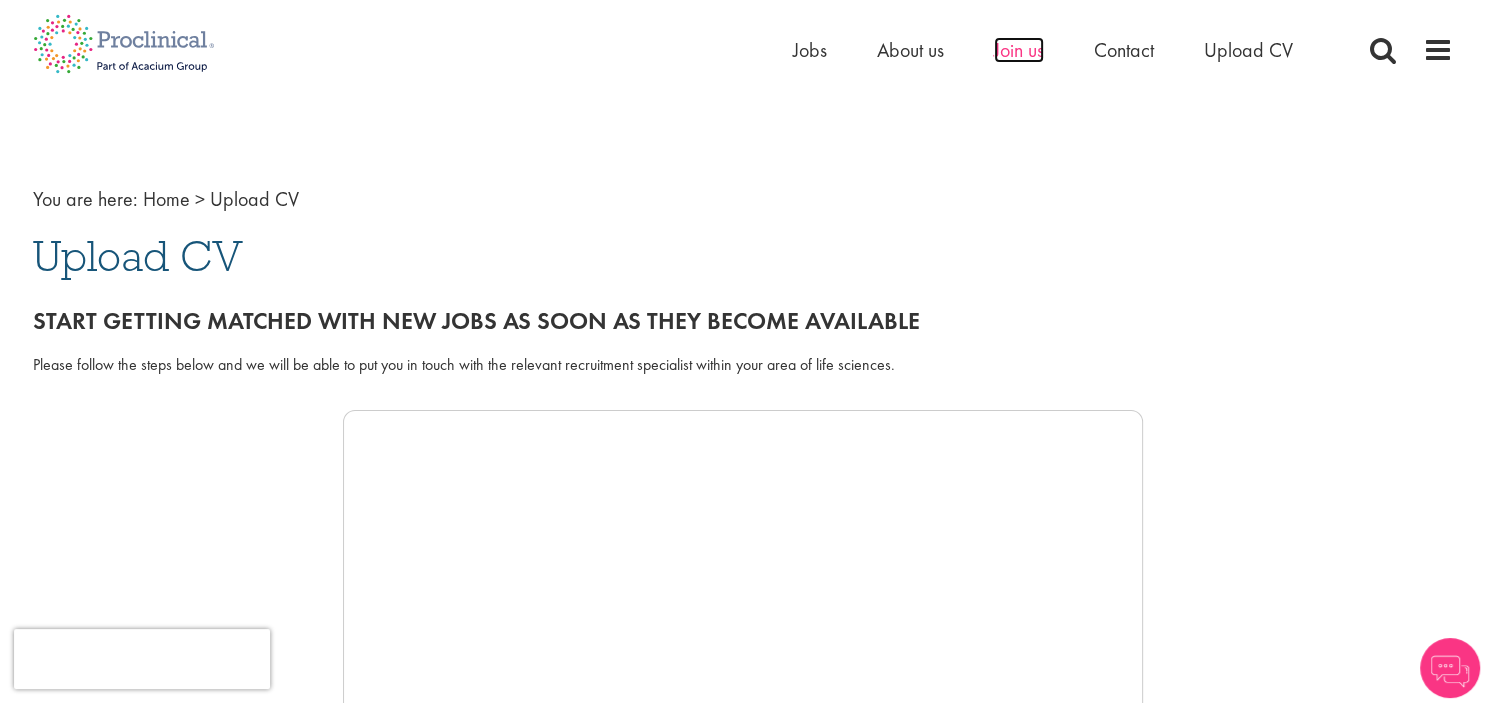 click on "Join us" at bounding box center (1019, 50) 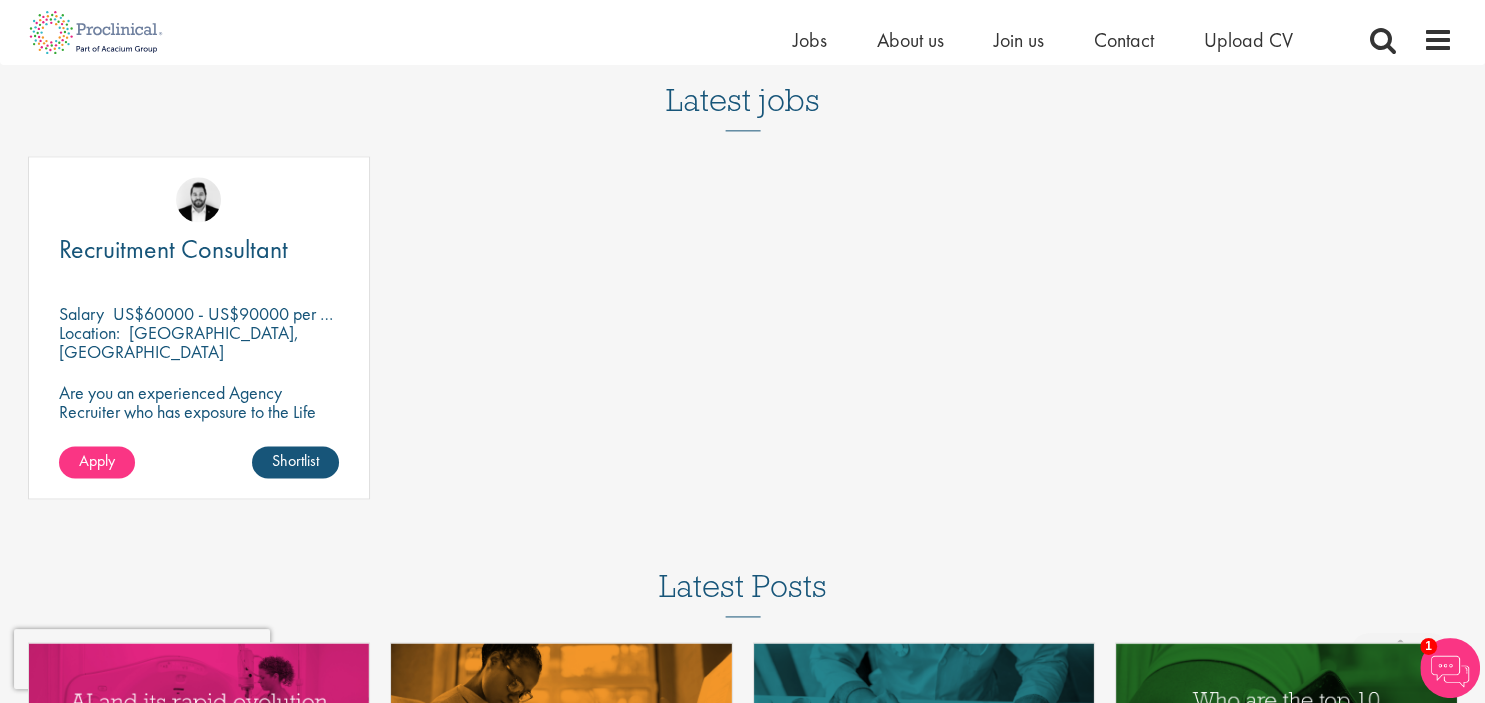 scroll, scrollTop: 2956, scrollLeft: 0, axis: vertical 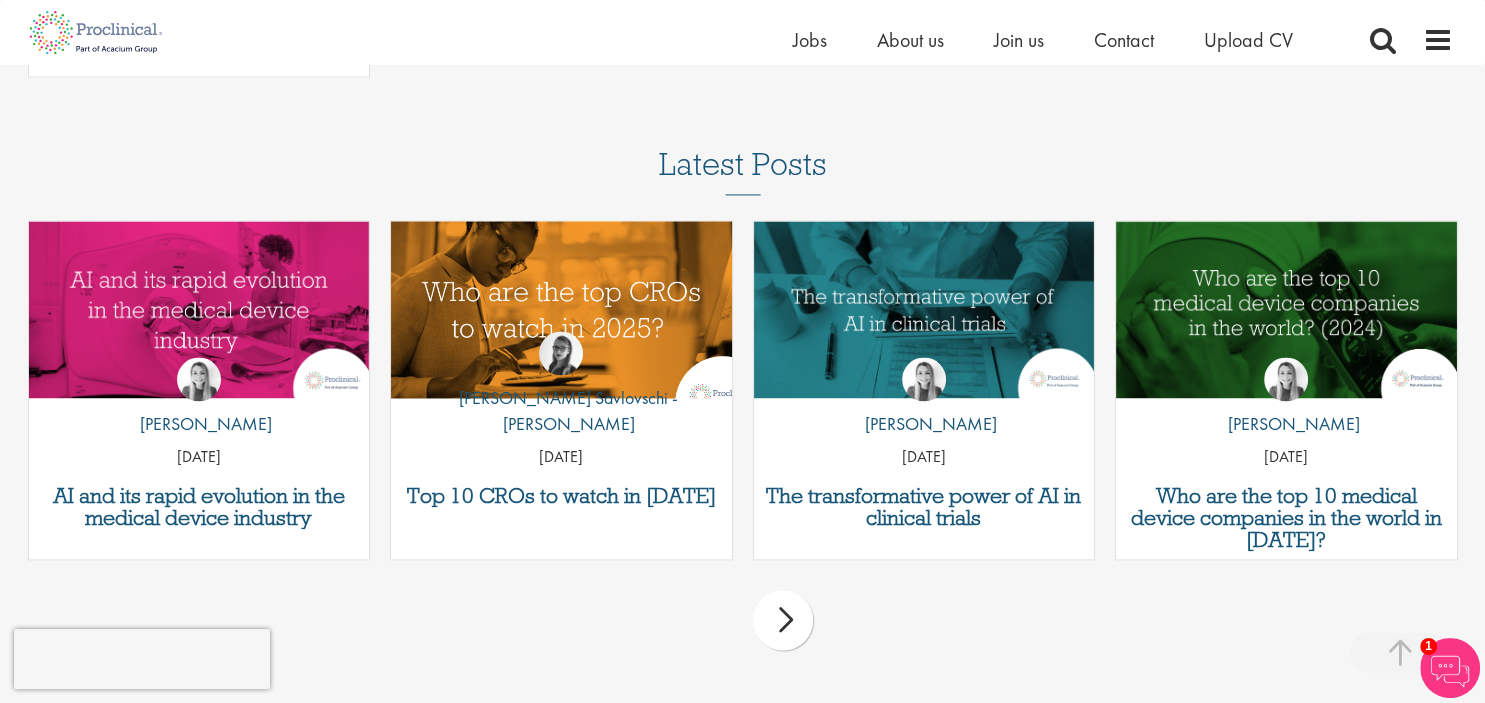 click at bounding box center [561, 309] 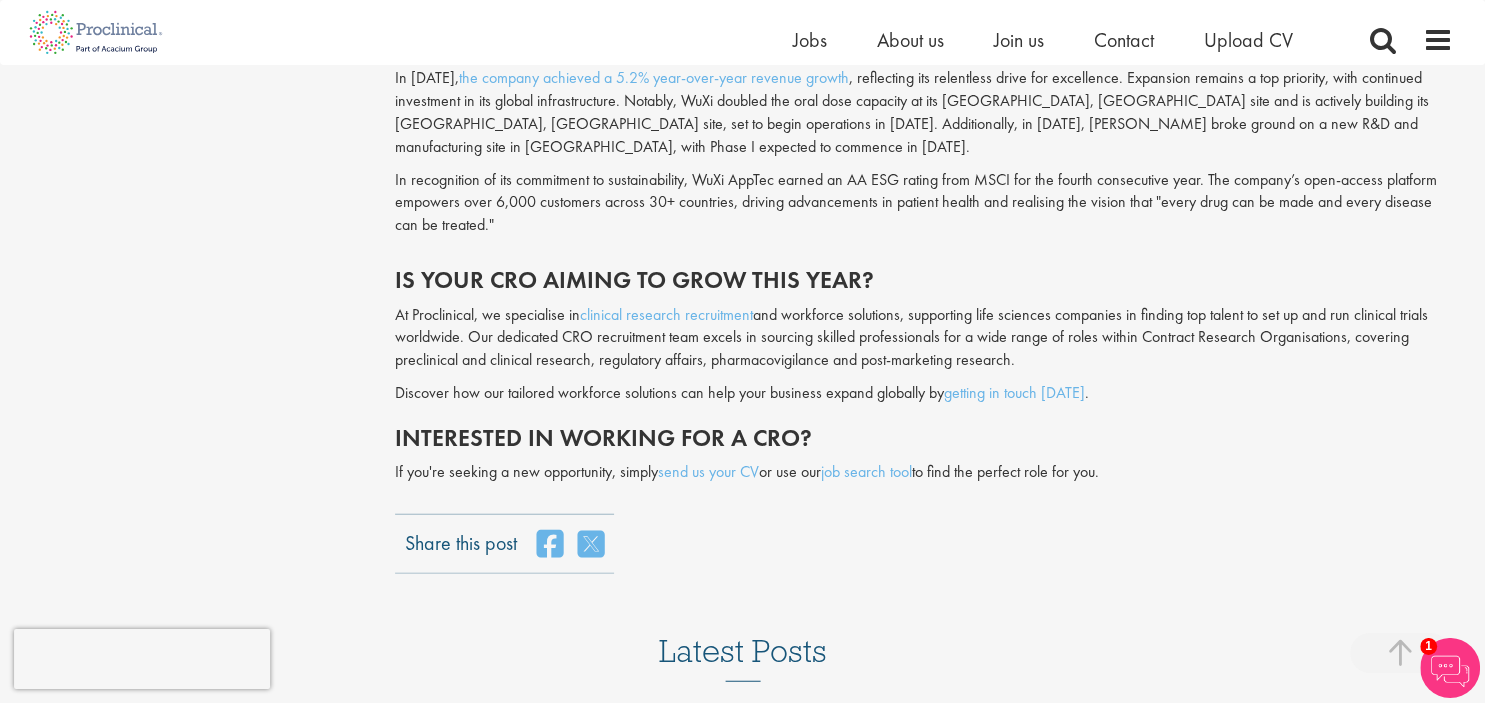 scroll, scrollTop: 4857, scrollLeft: 0, axis: vertical 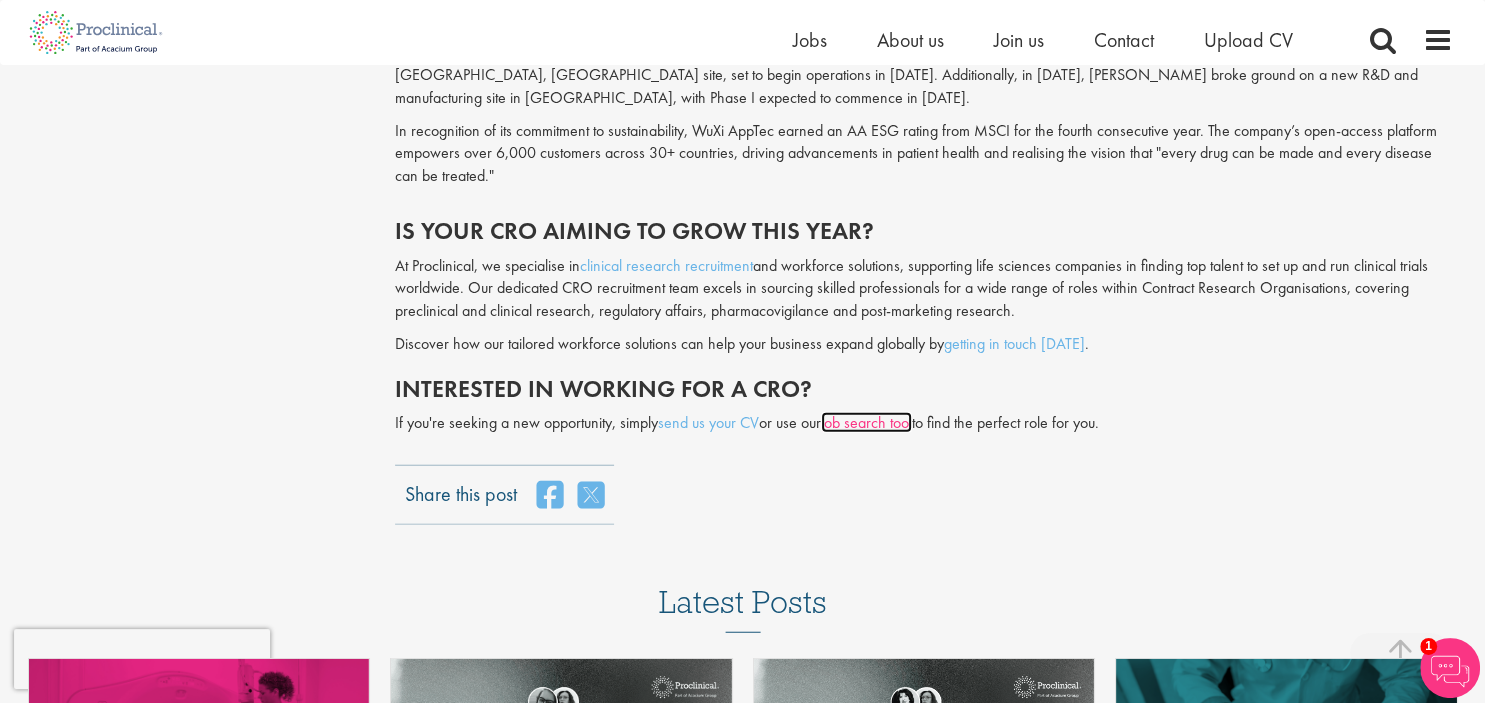 click on "job search tool" at bounding box center [866, 422] 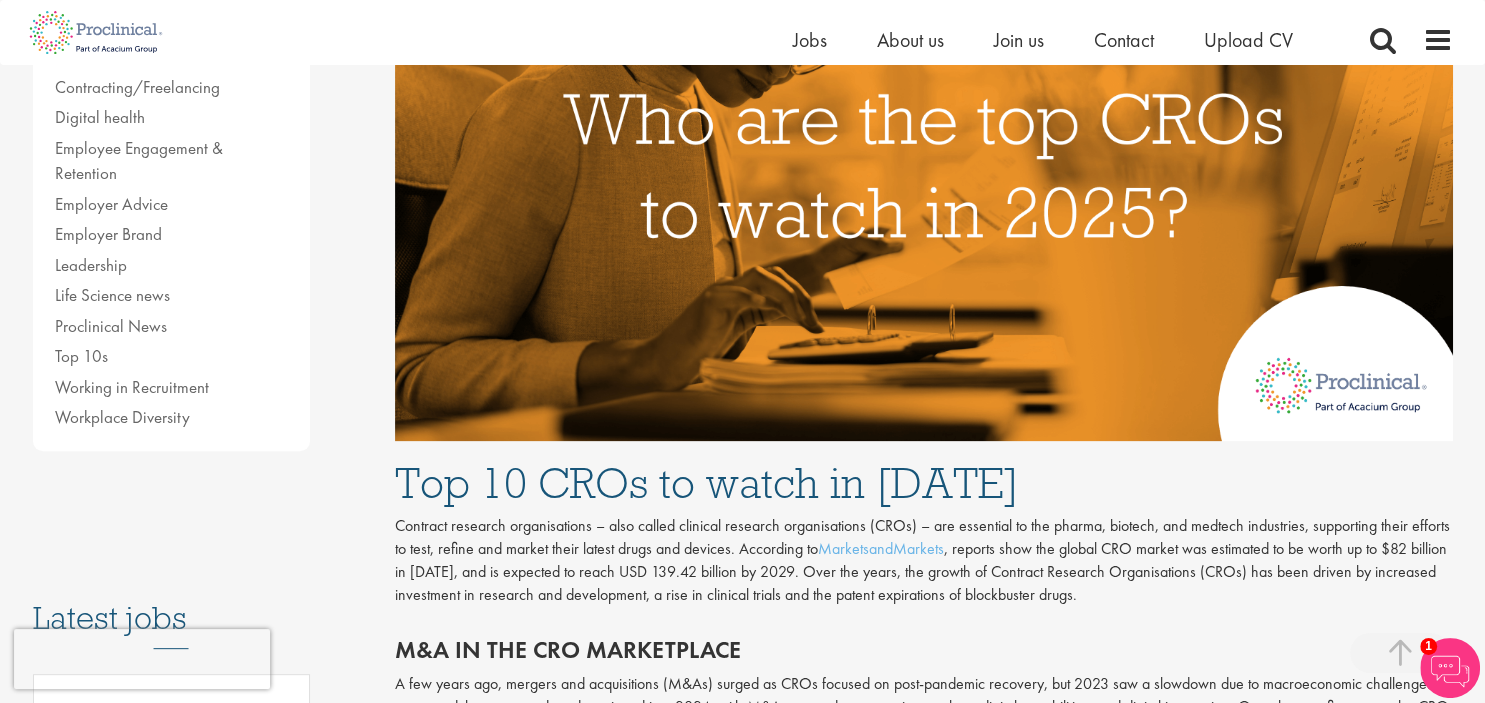 scroll, scrollTop: 0, scrollLeft: 0, axis: both 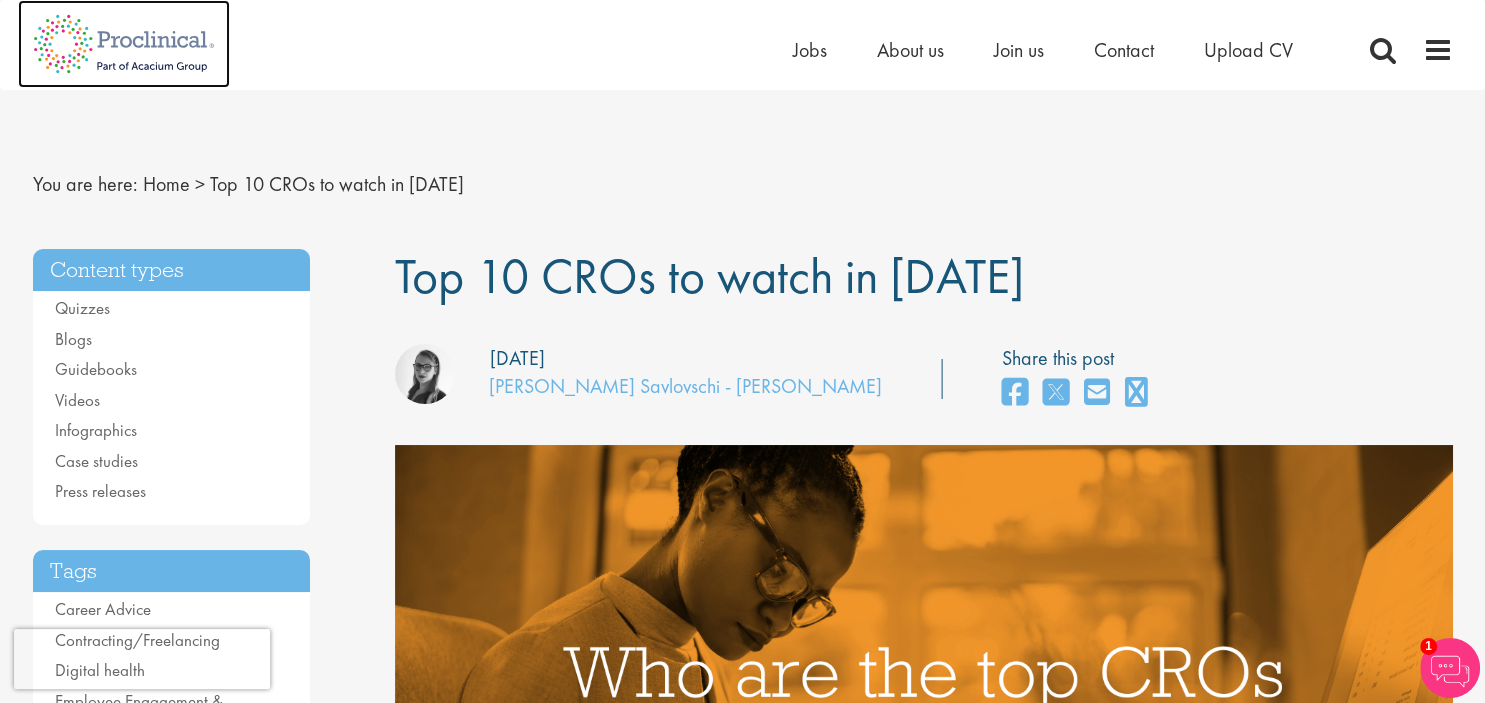 click at bounding box center [124, 44] 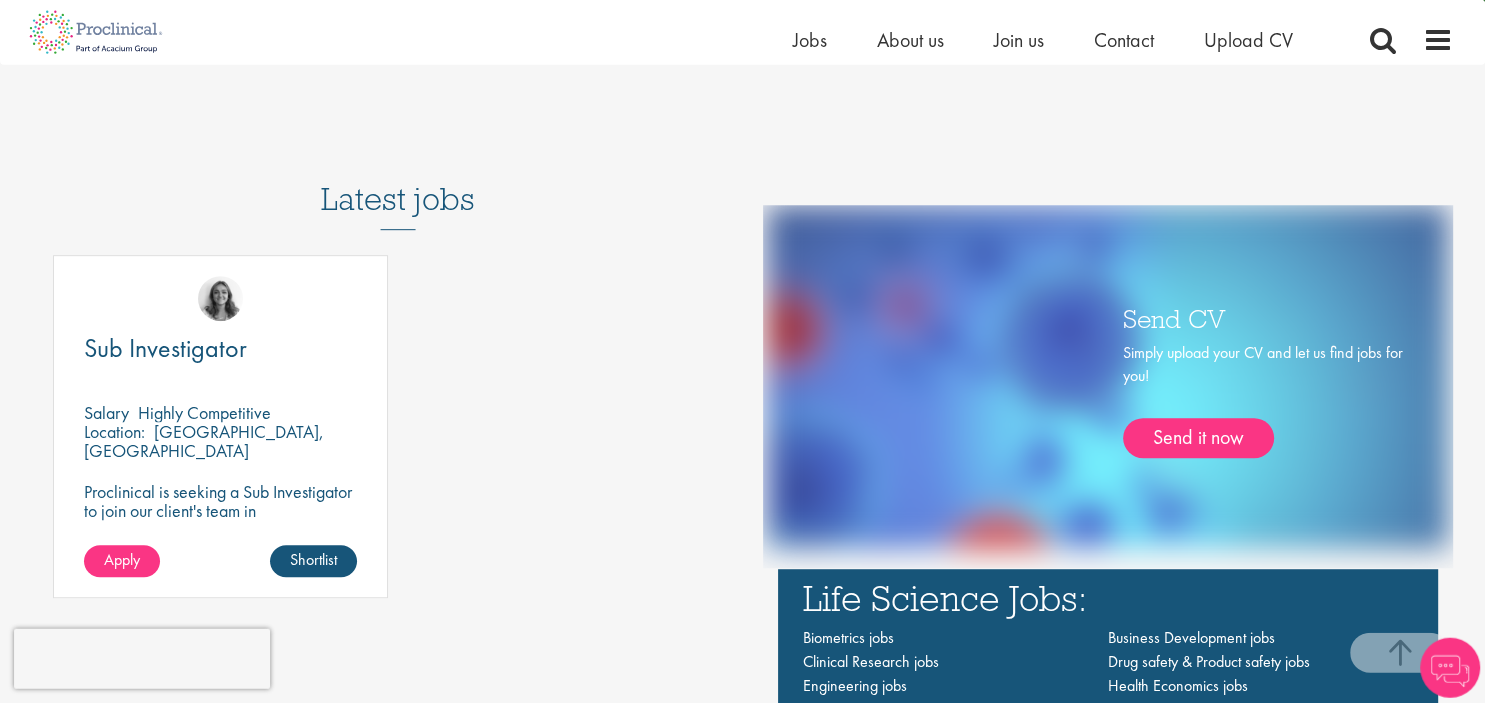scroll, scrollTop: 1267, scrollLeft: 0, axis: vertical 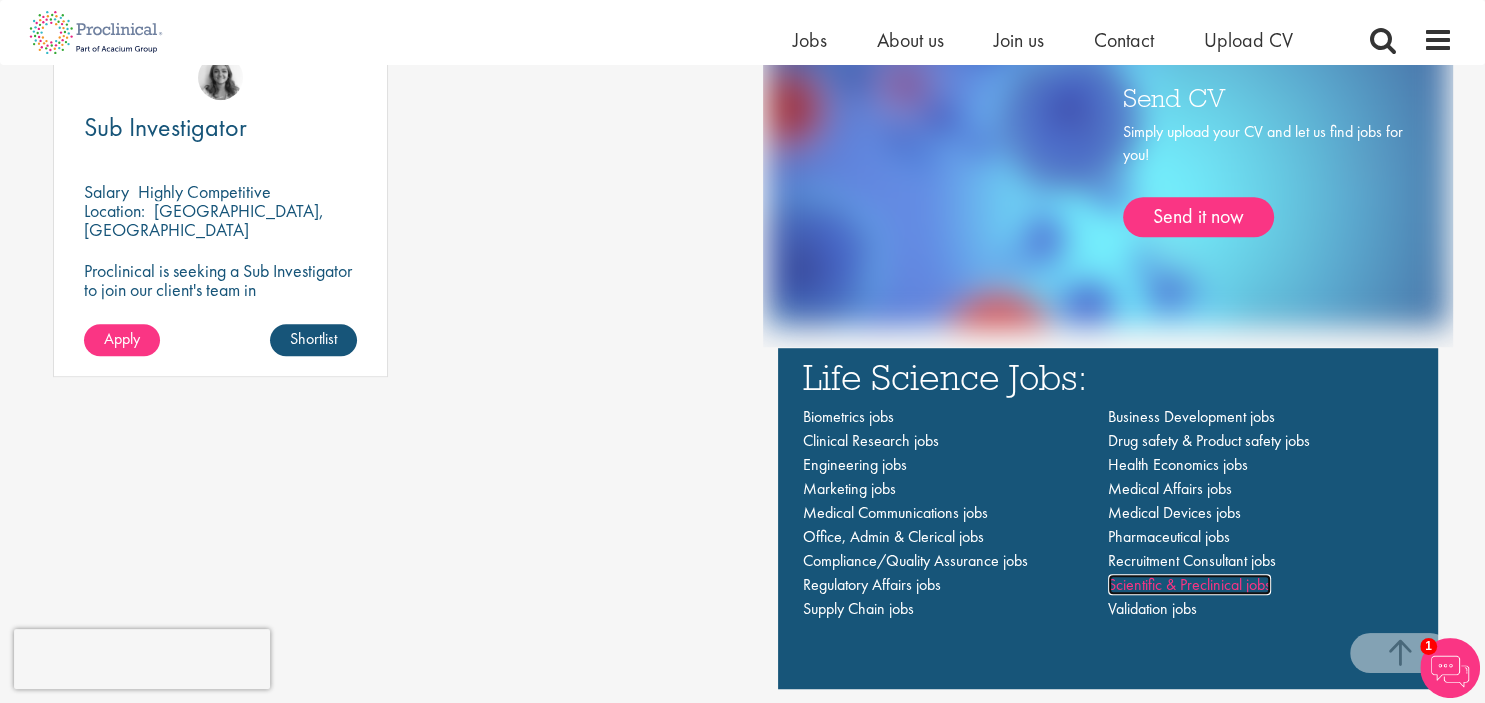 click on "Scientific & Preclinical jobs" at bounding box center [1189, 584] 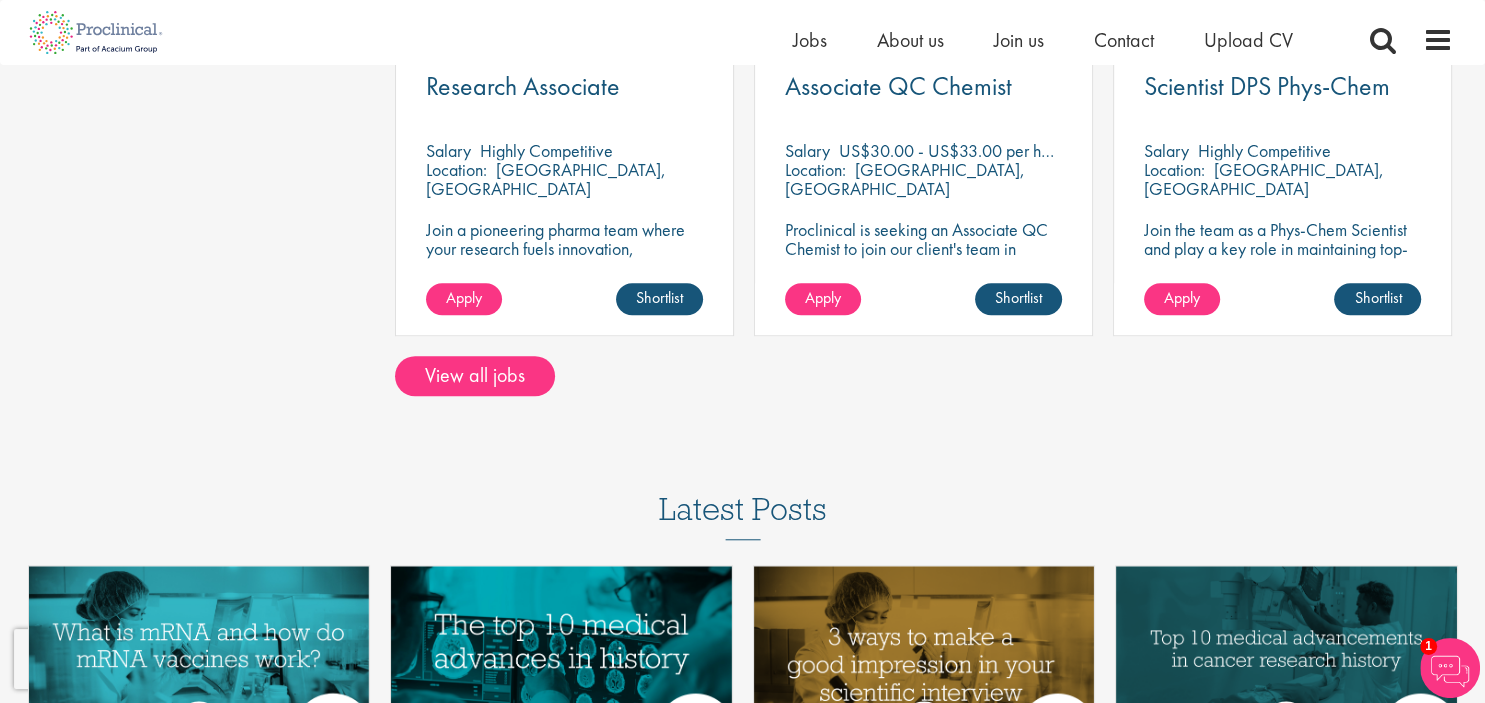 scroll, scrollTop: 2006, scrollLeft: 0, axis: vertical 